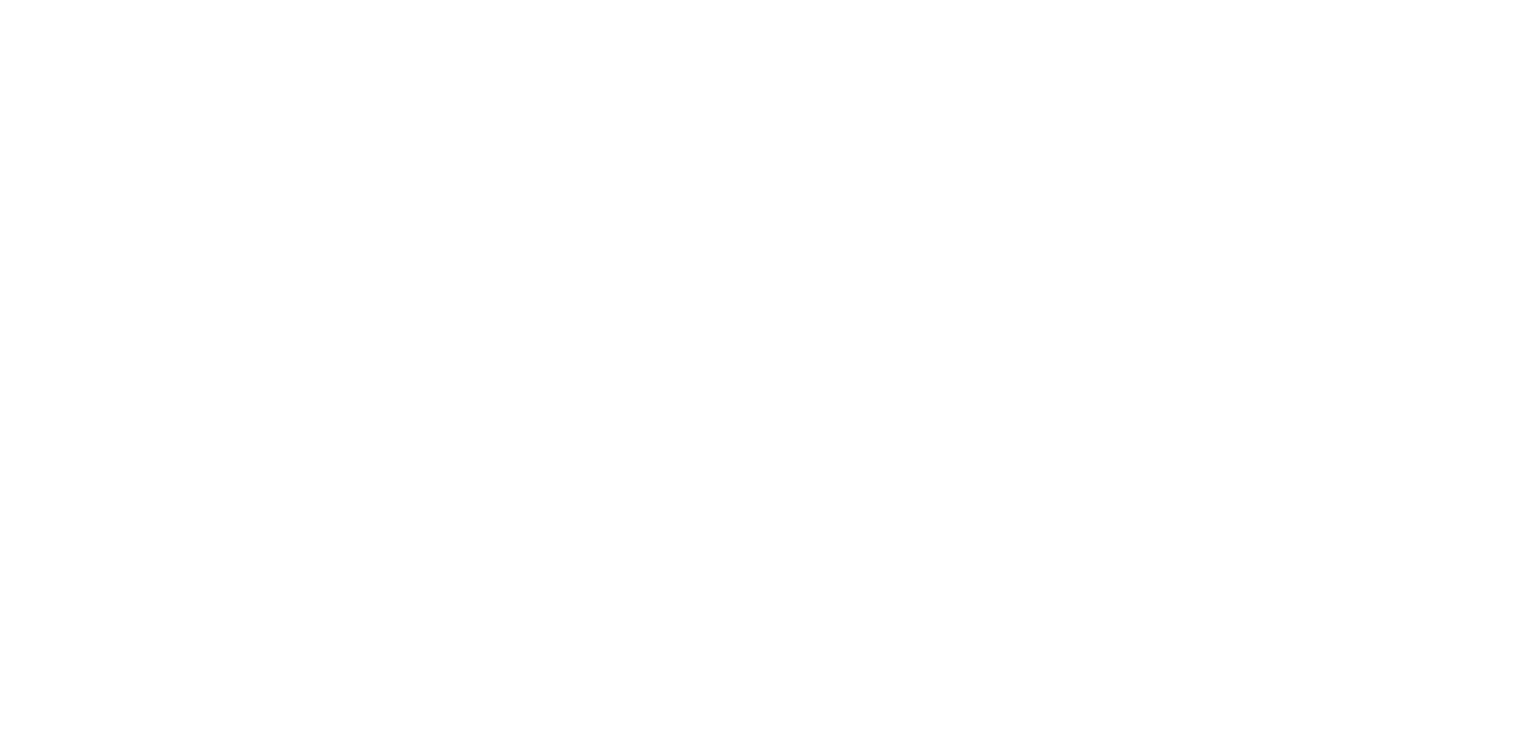 scroll, scrollTop: 0, scrollLeft: 0, axis: both 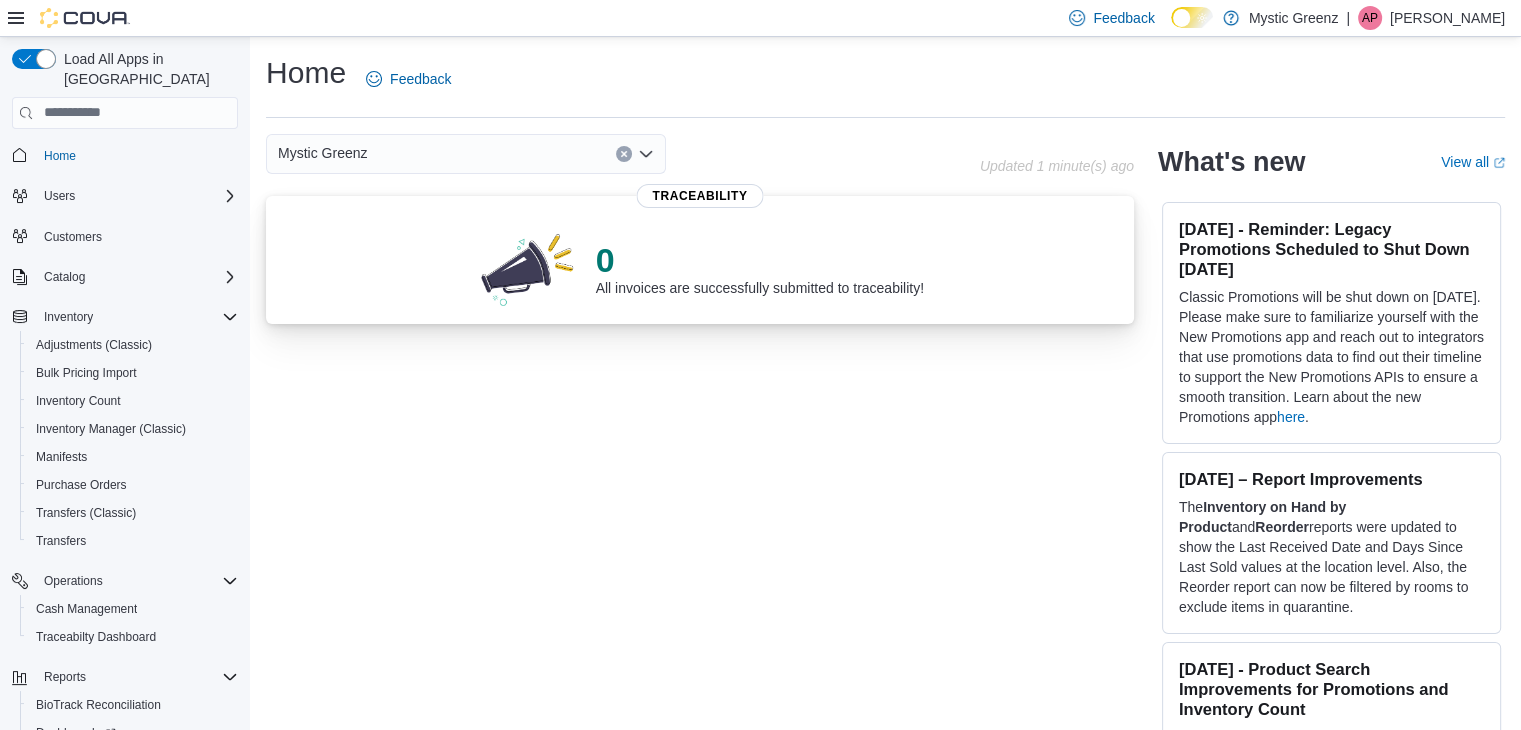 click at bounding box center [528, 268] 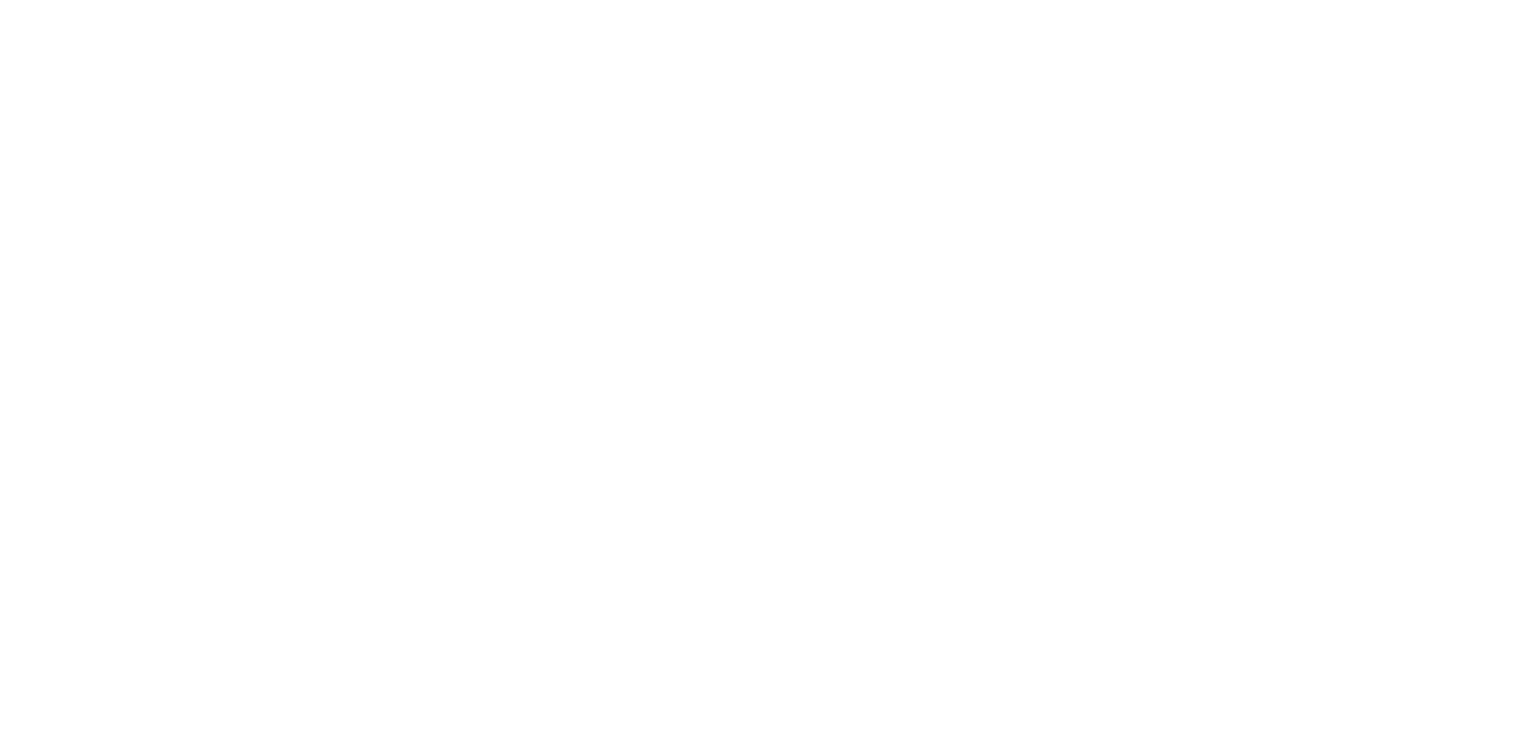 scroll, scrollTop: 0, scrollLeft: 0, axis: both 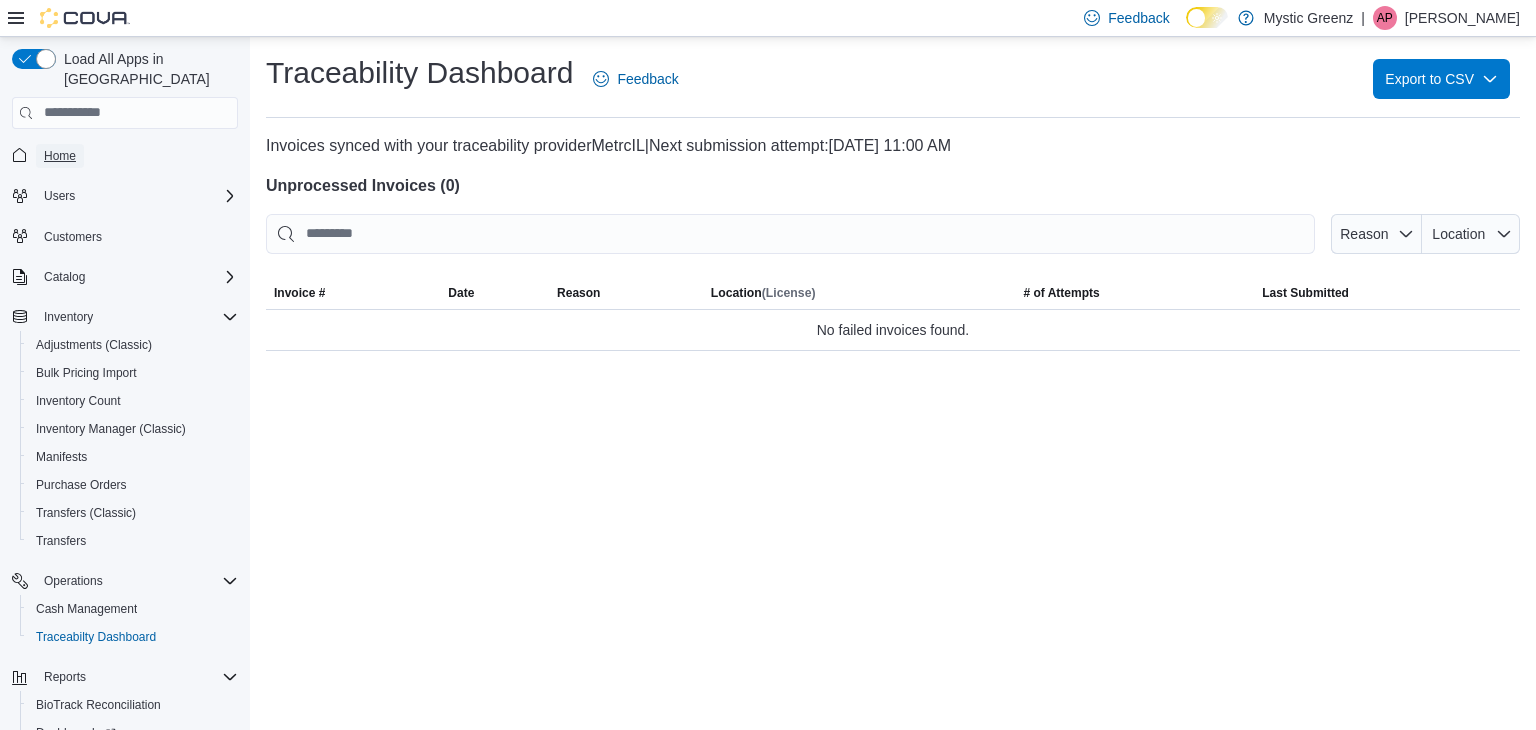 click on "Home" at bounding box center [60, 156] 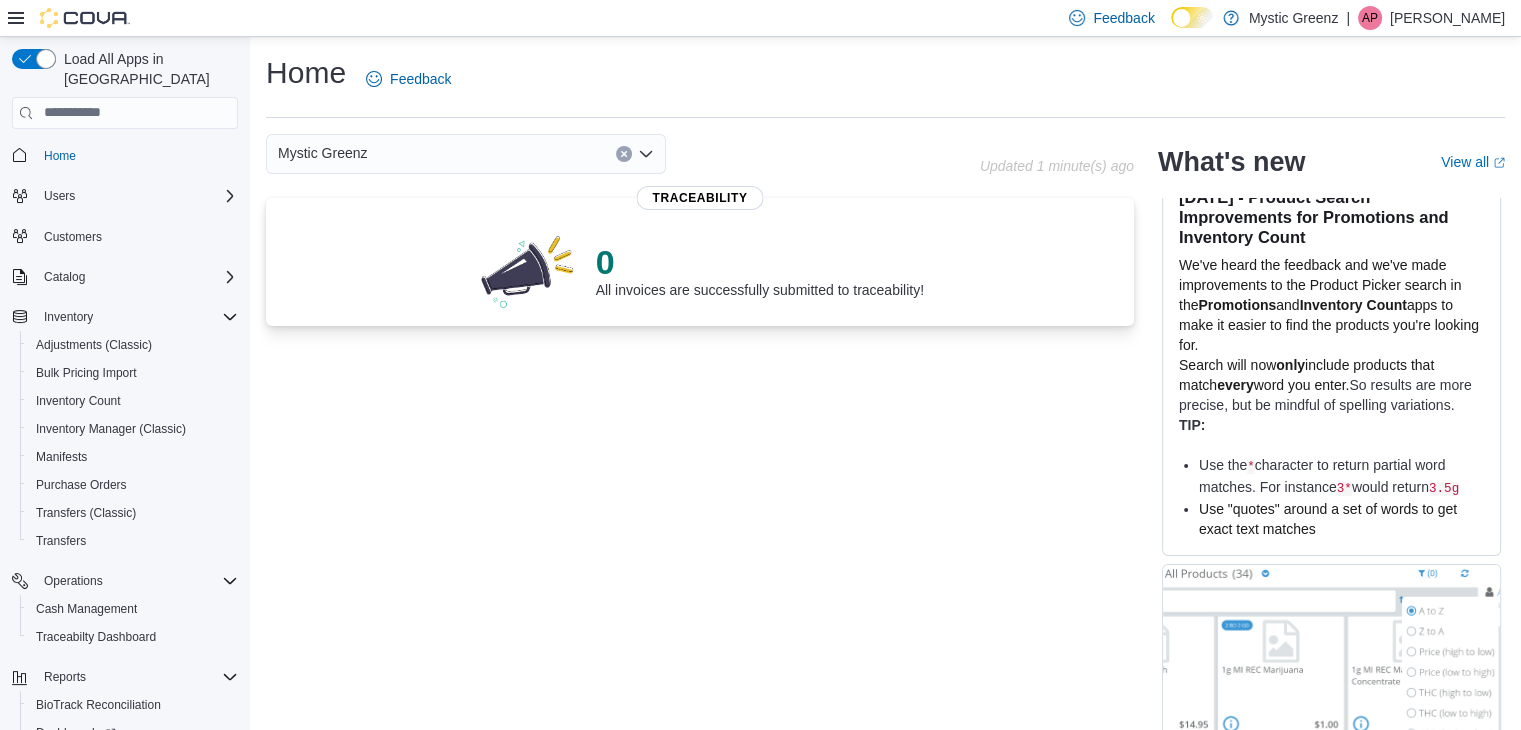 scroll, scrollTop: 0, scrollLeft: 0, axis: both 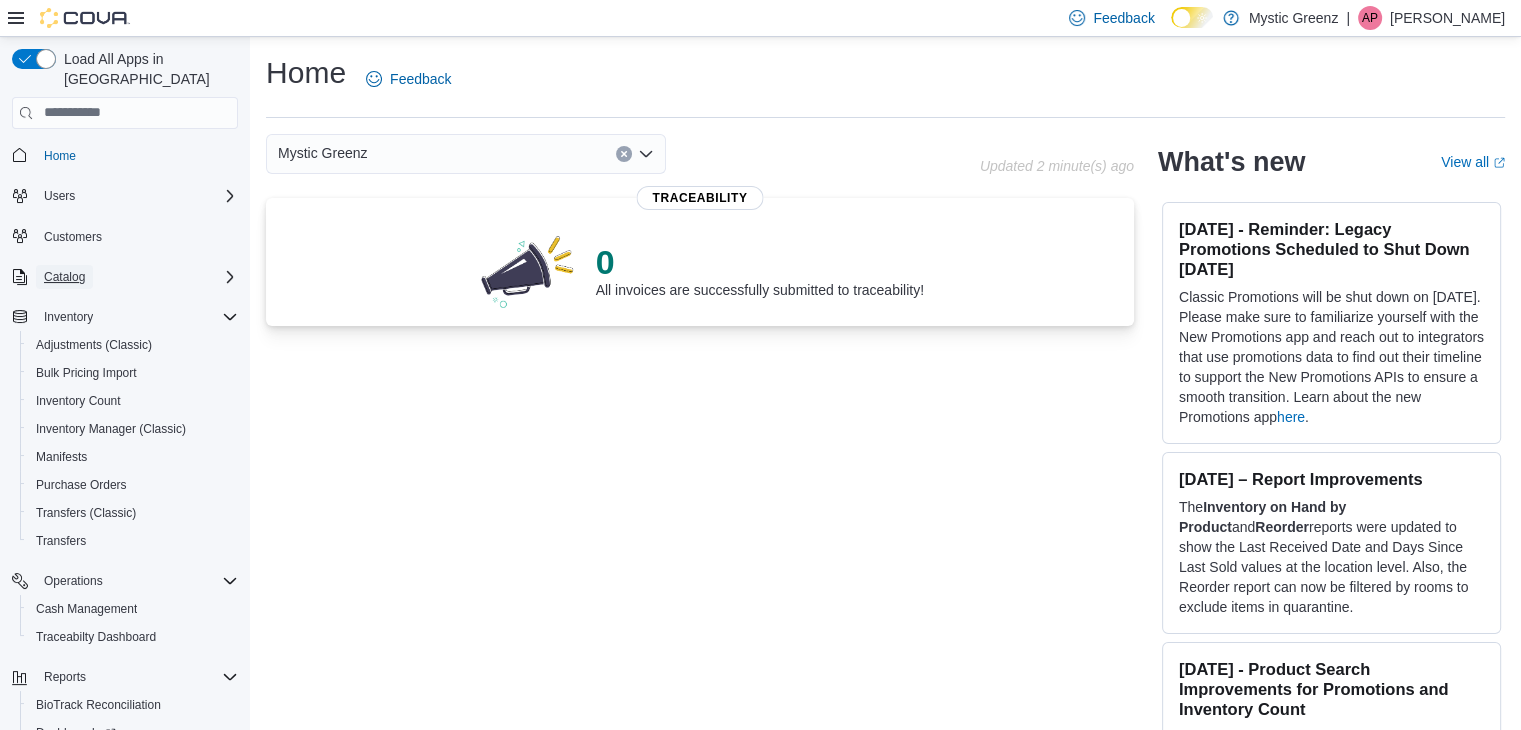 click on "Catalog" at bounding box center [64, 277] 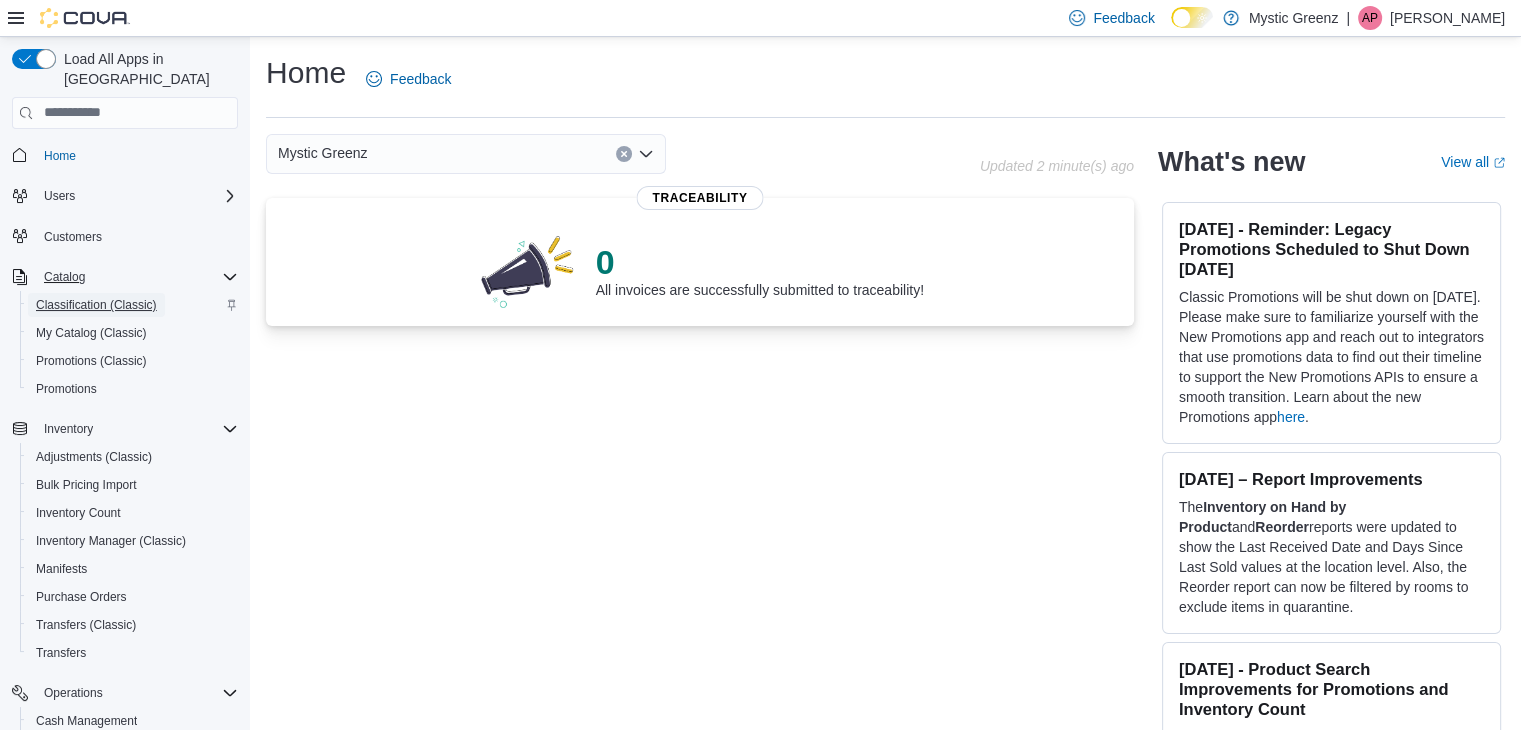 click on "Classification (Classic)" at bounding box center (96, 305) 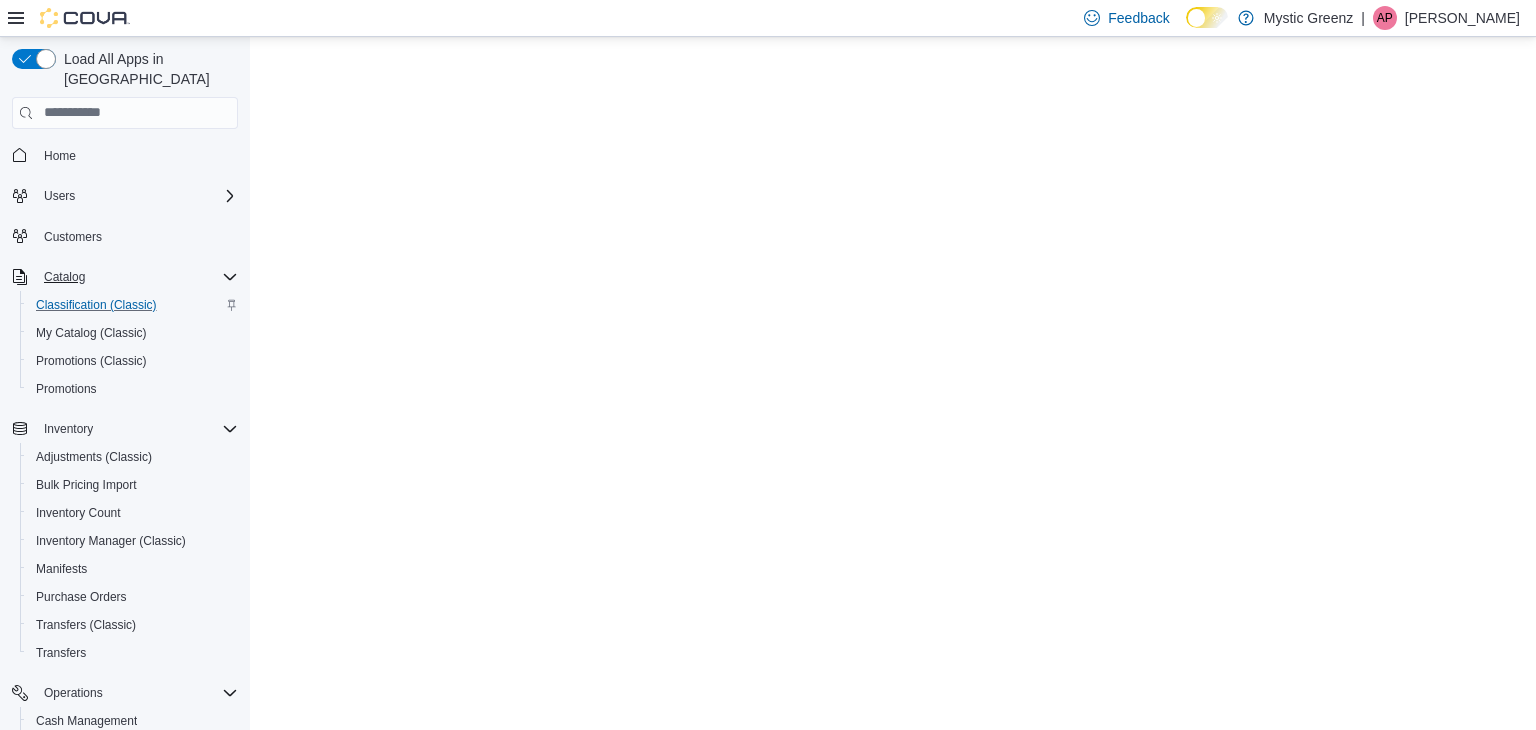 scroll, scrollTop: 0, scrollLeft: 0, axis: both 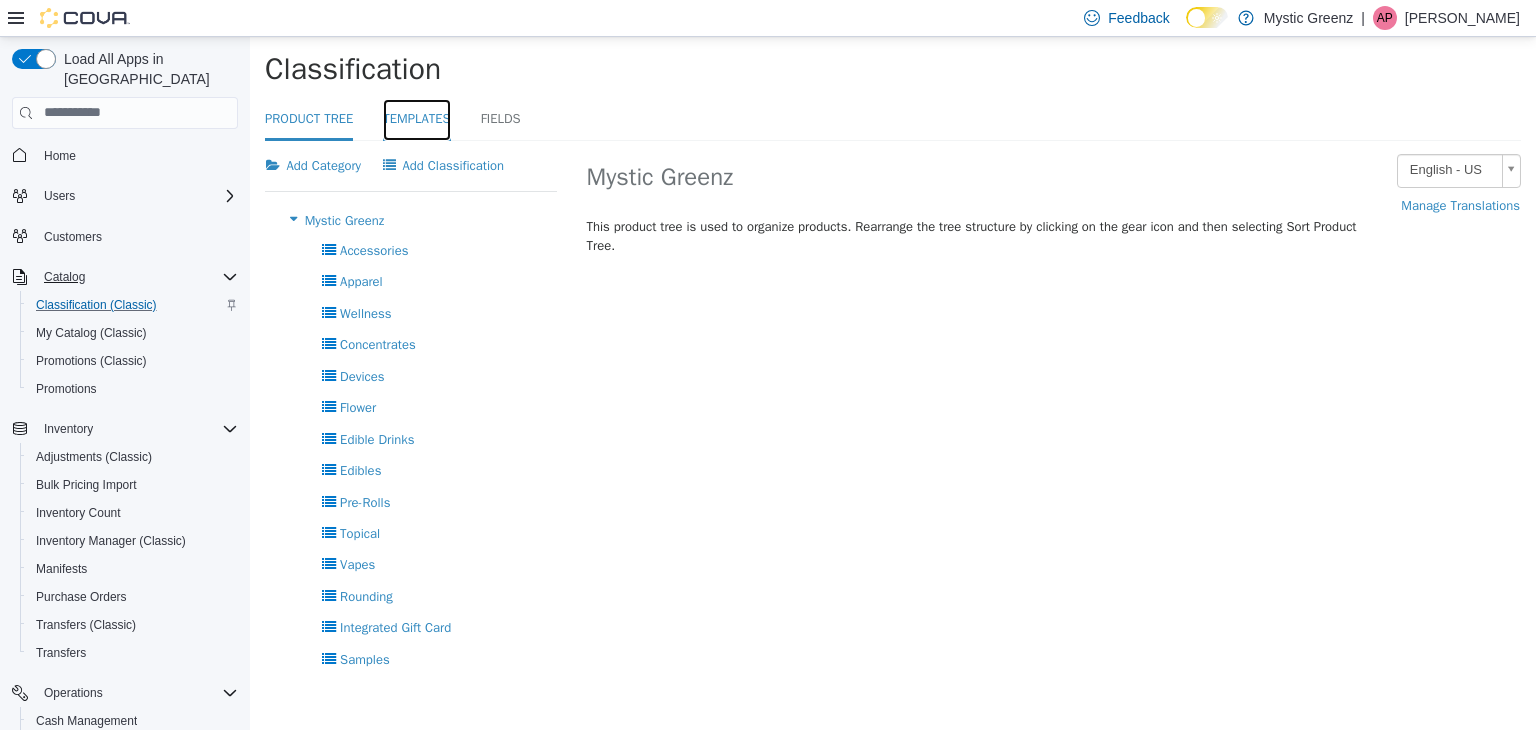 click on "Templates" at bounding box center (416, 119) 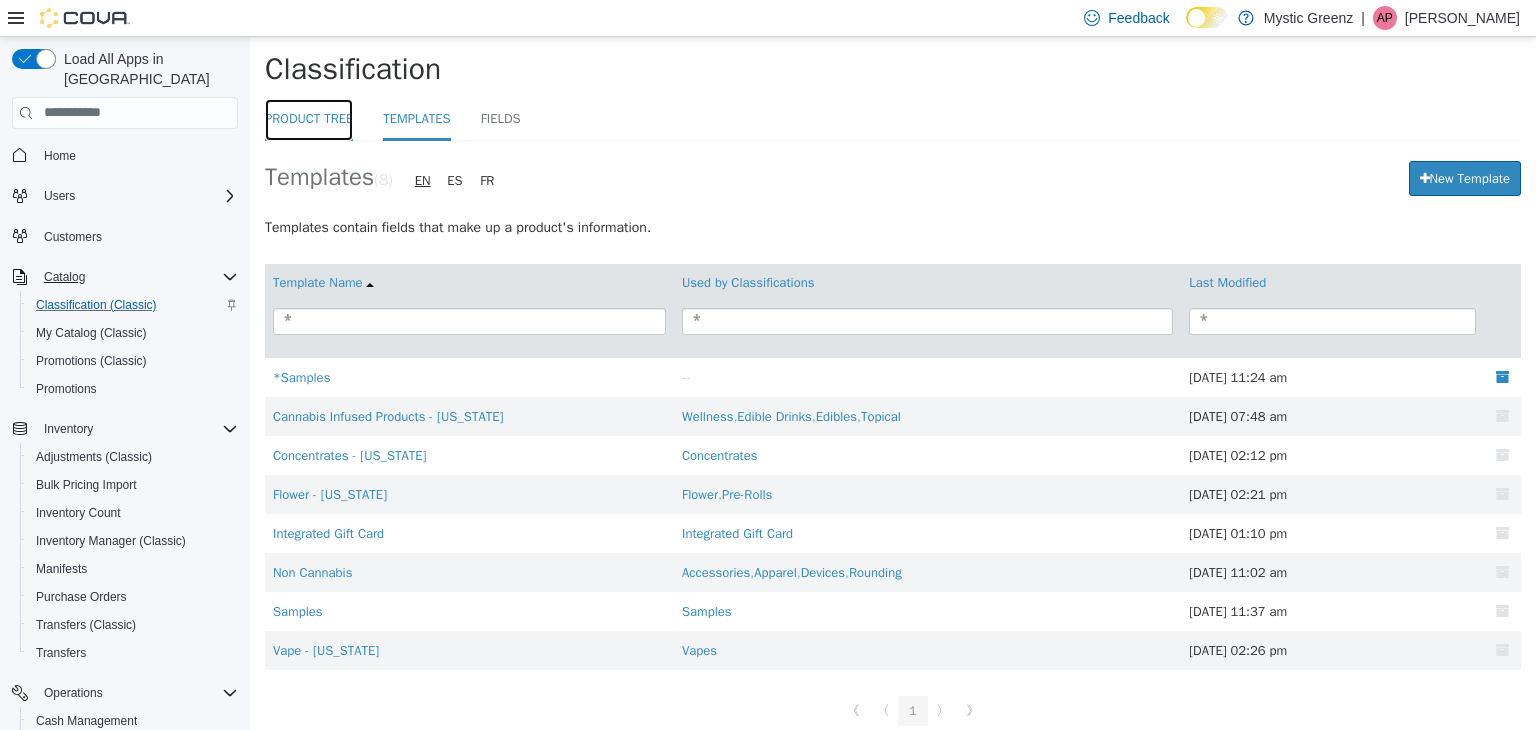 click on "Product Tree" at bounding box center (309, 119) 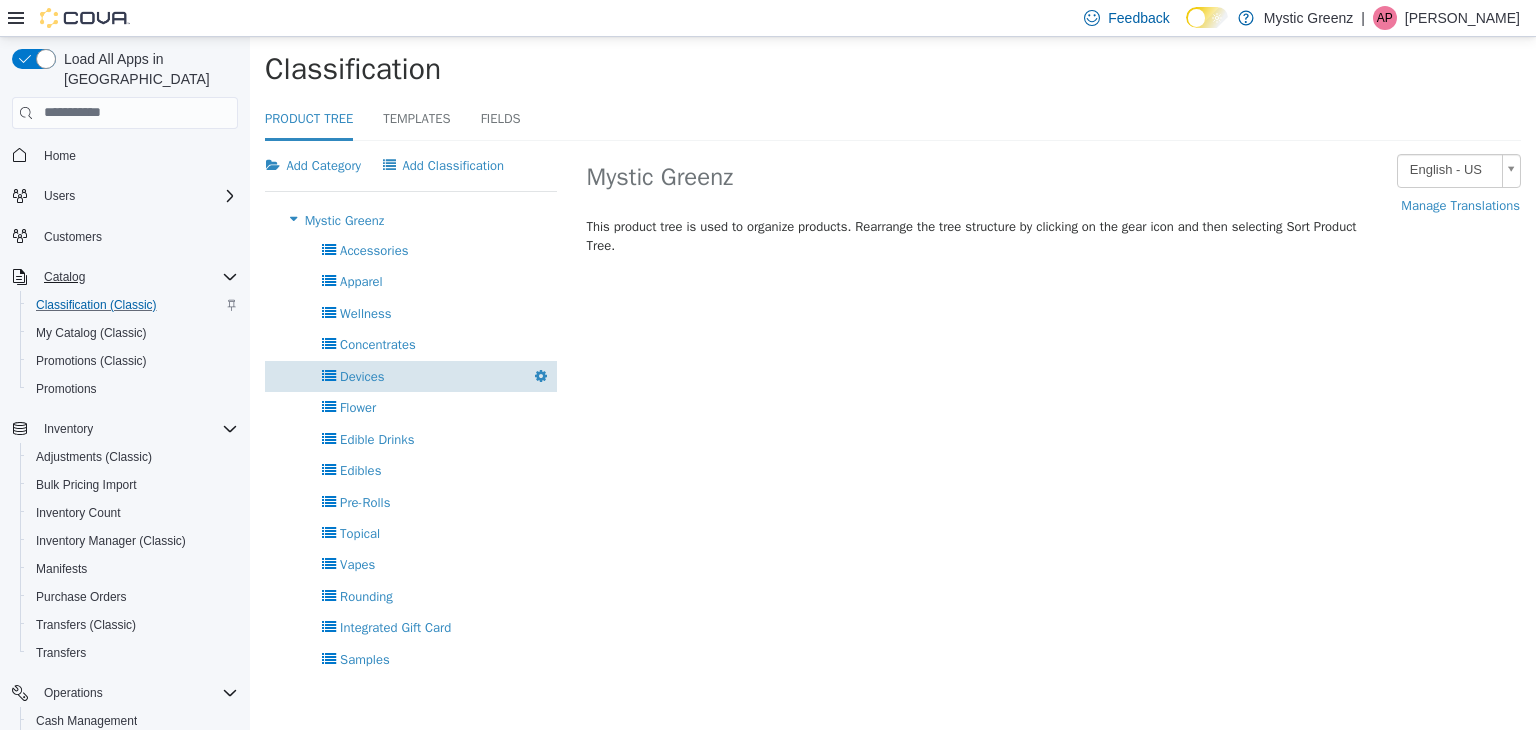 click on "Devices" at bounding box center (362, 375) 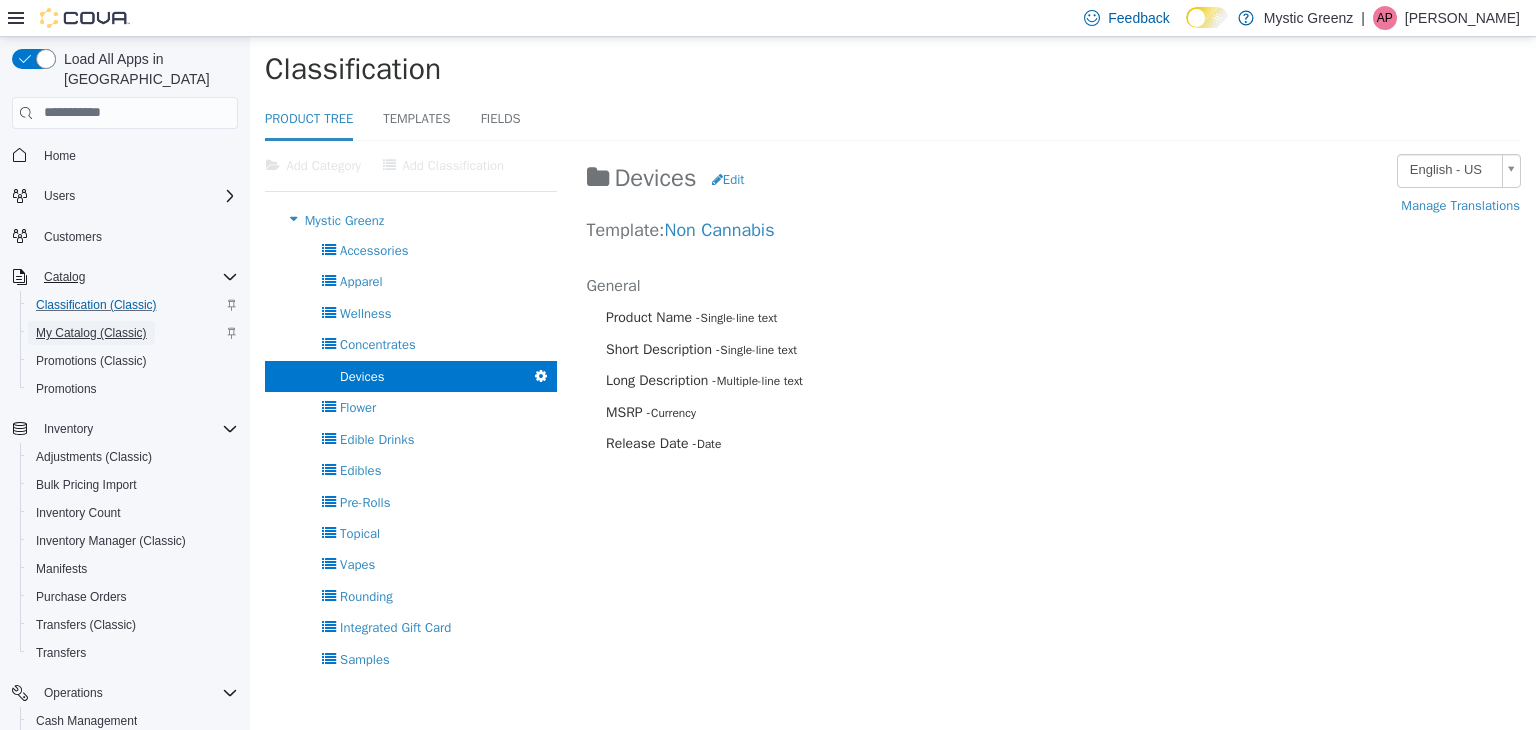 click on "My Catalog (Classic)" at bounding box center (91, 333) 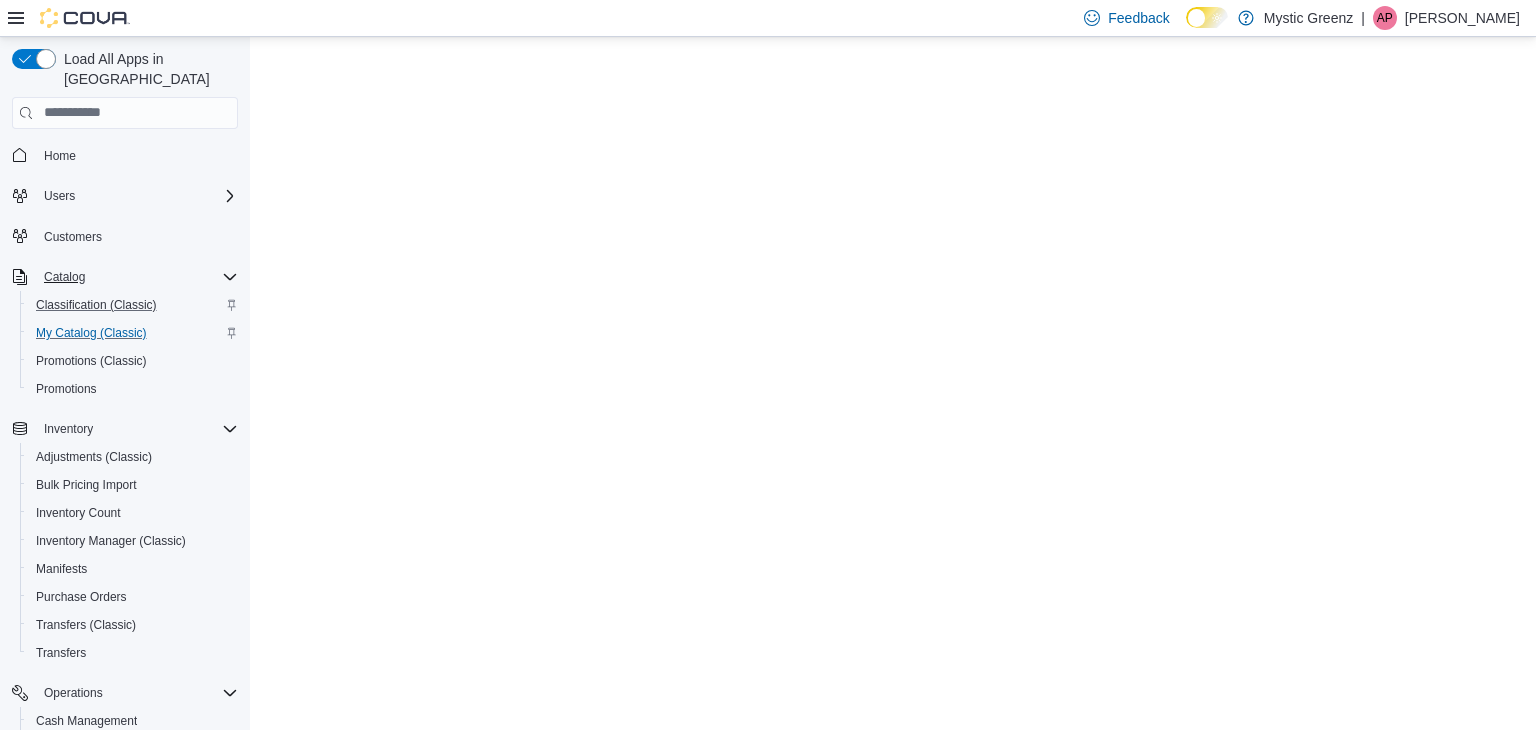 scroll, scrollTop: 0, scrollLeft: 0, axis: both 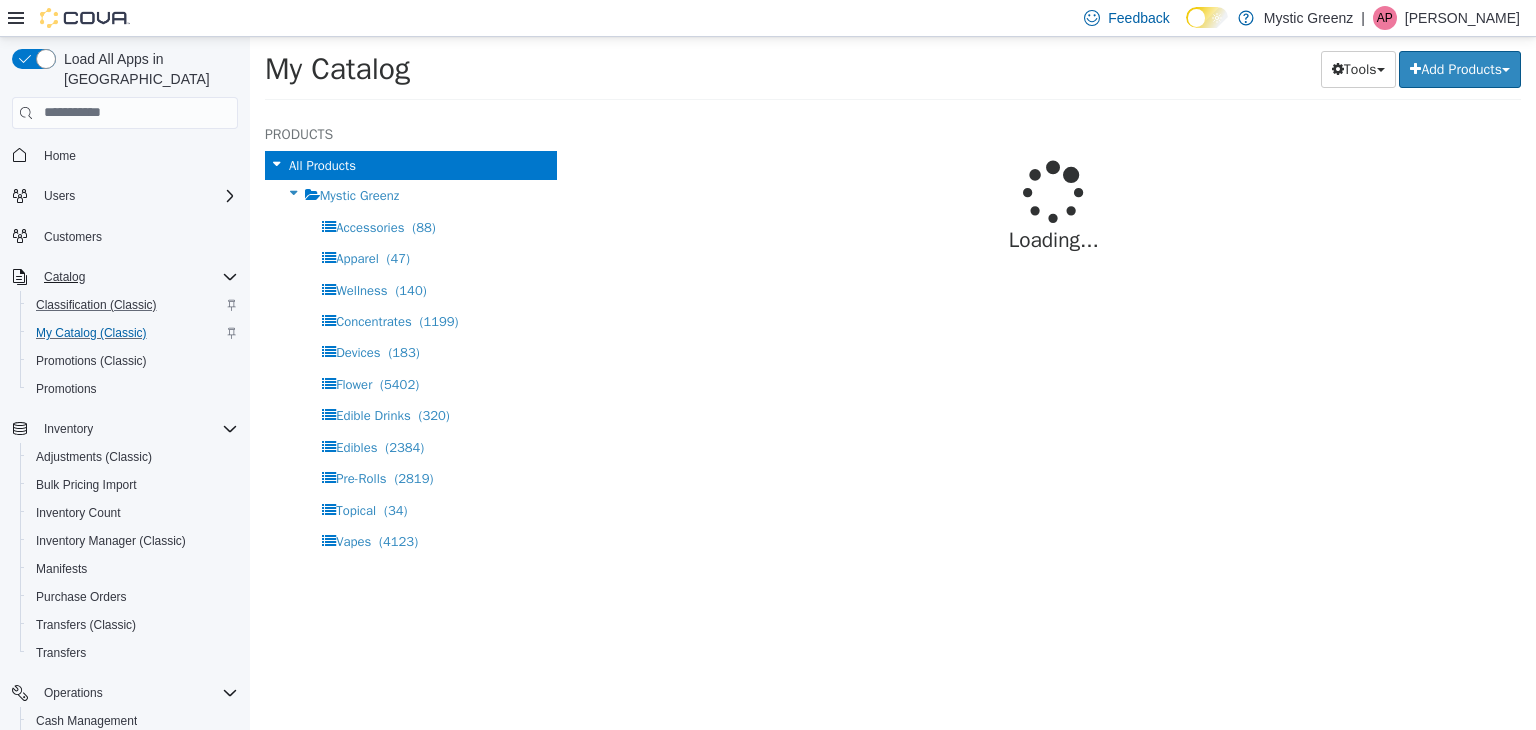 select on "**********" 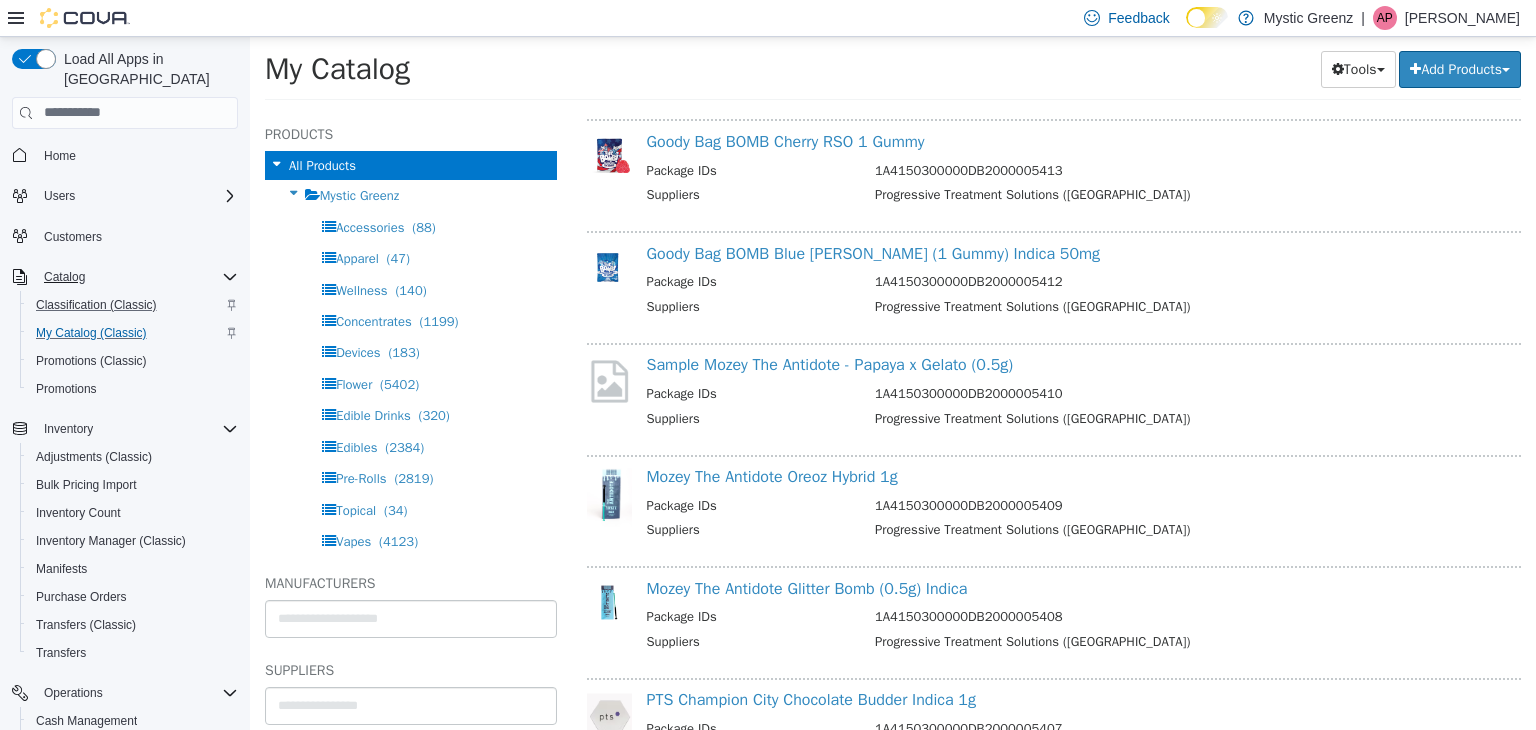 scroll, scrollTop: 1584, scrollLeft: 0, axis: vertical 